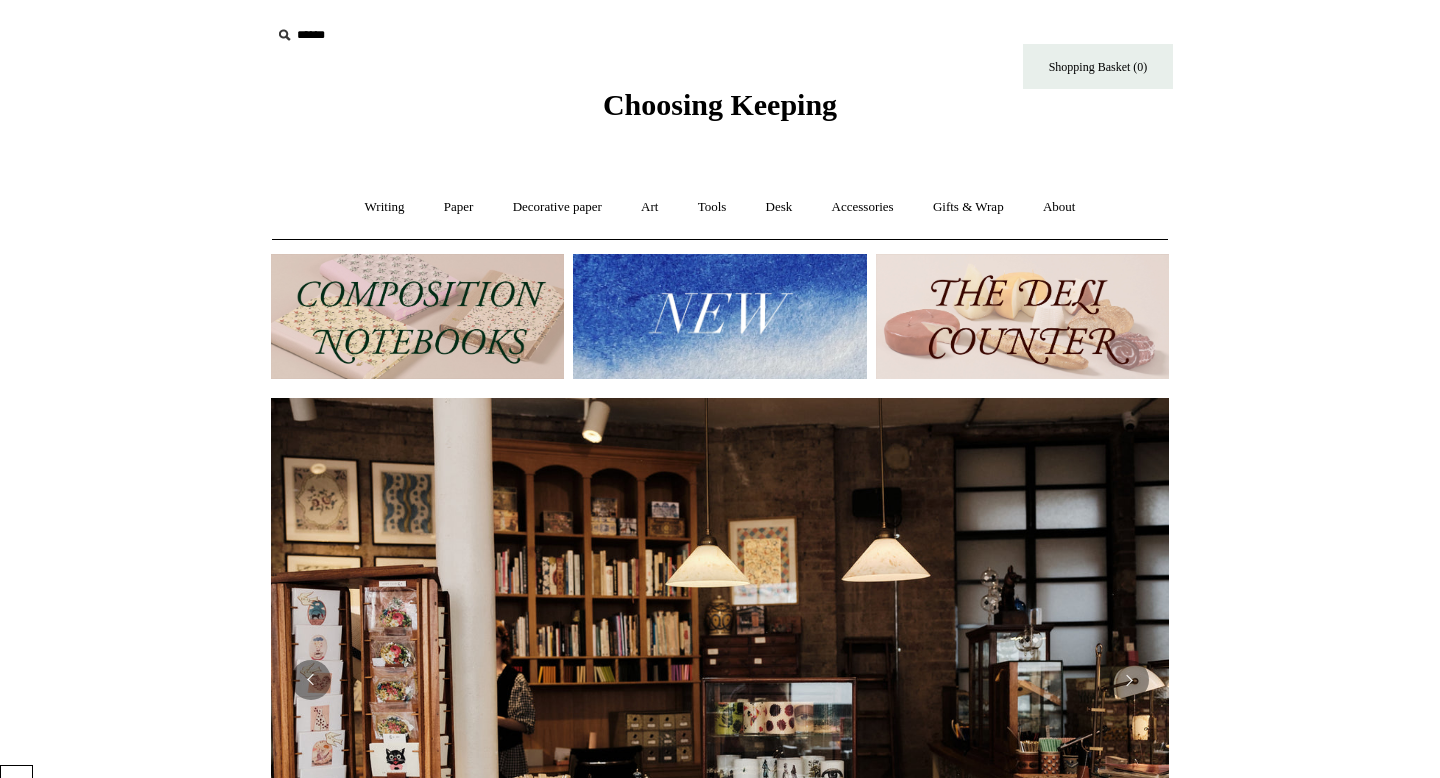 scroll, scrollTop: 0, scrollLeft: 0, axis: both 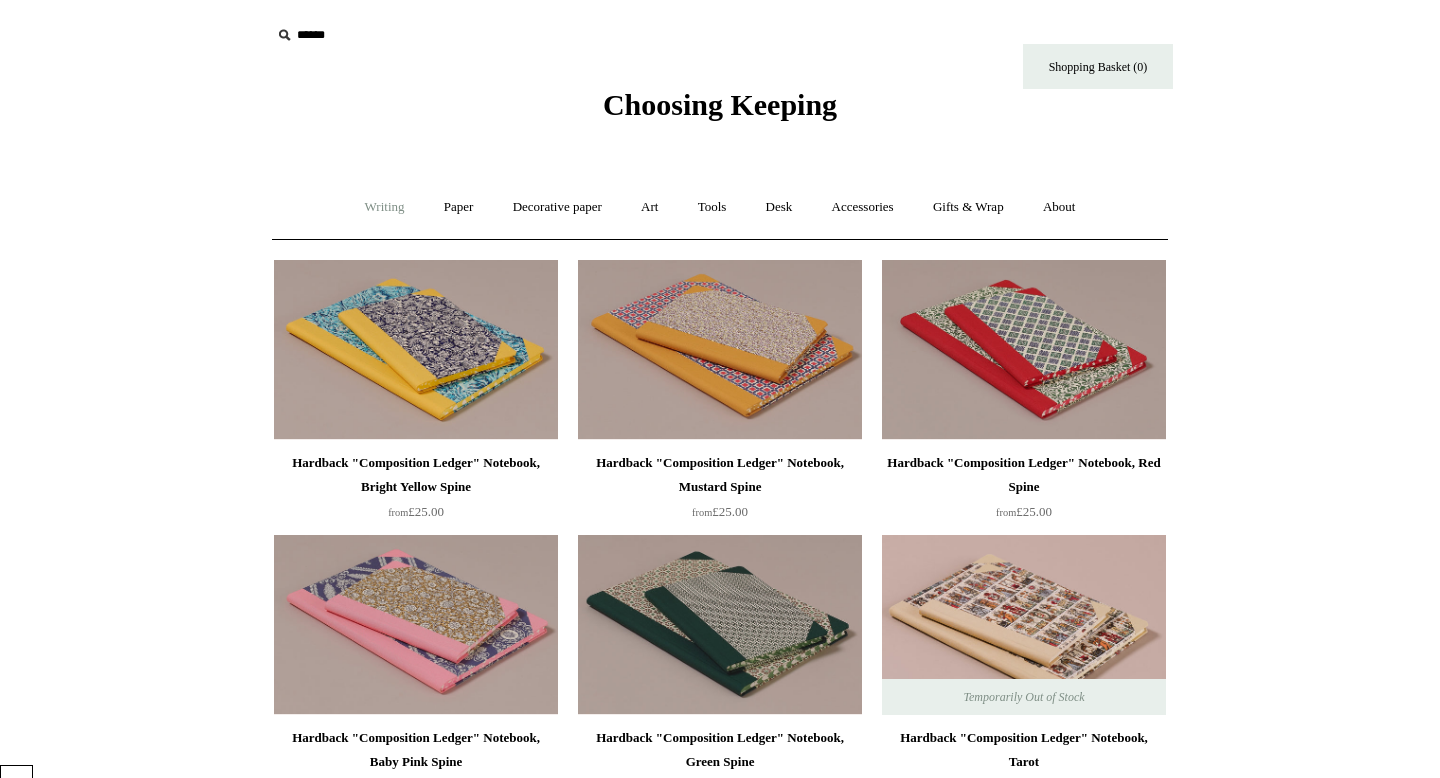 click on "Writing +" at bounding box center (385, 207) 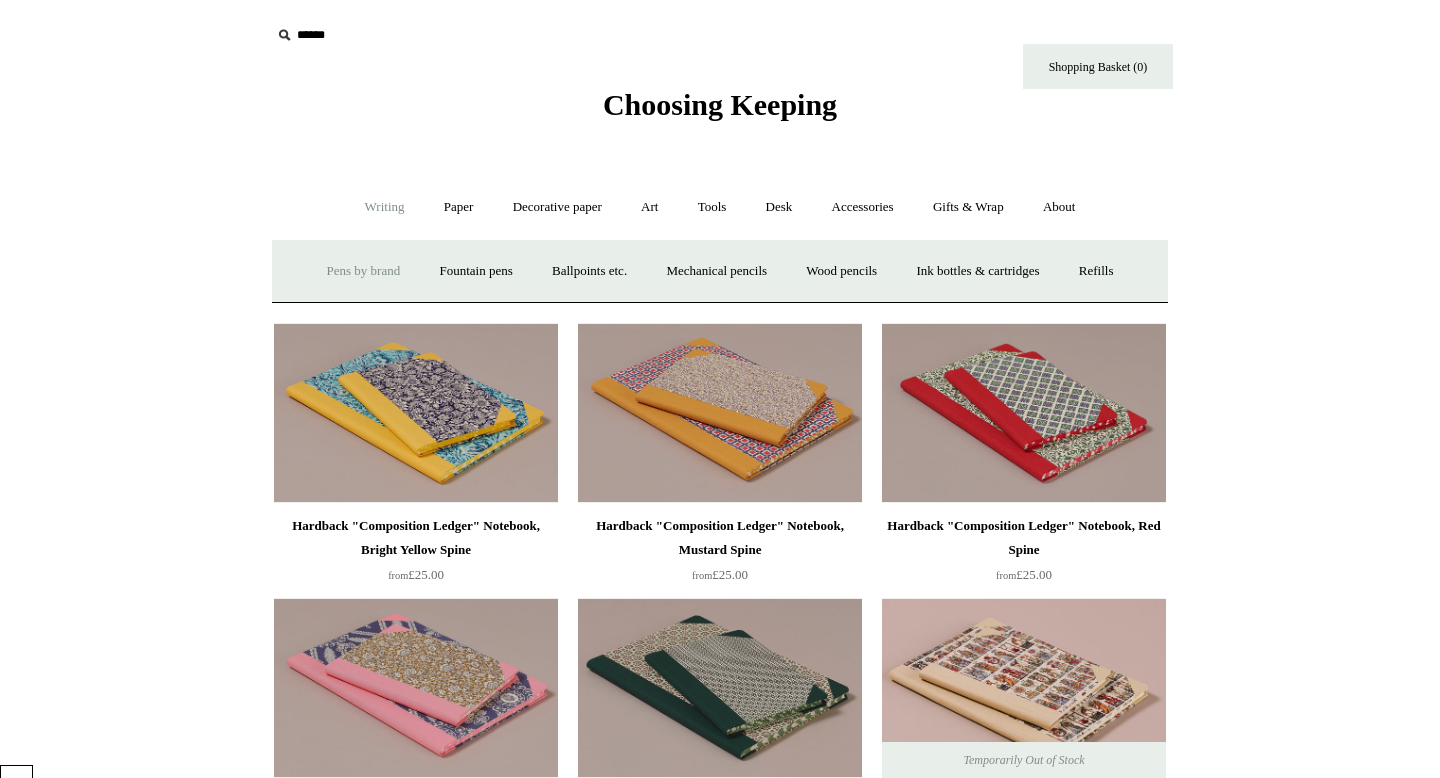 click on "Pens by brand +" at bounding box center [364, 271] 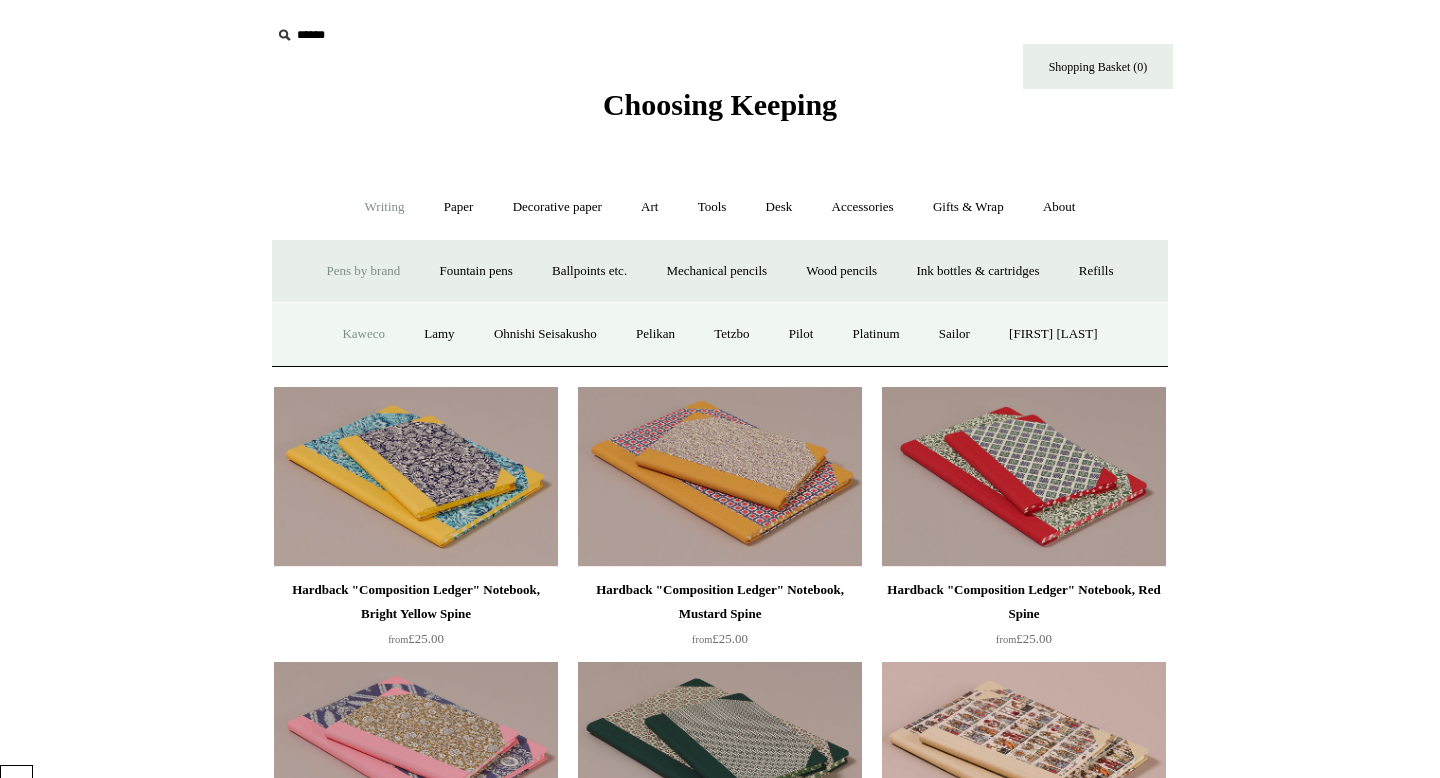 click on "Kaweco" at bounding box center (363, 334) 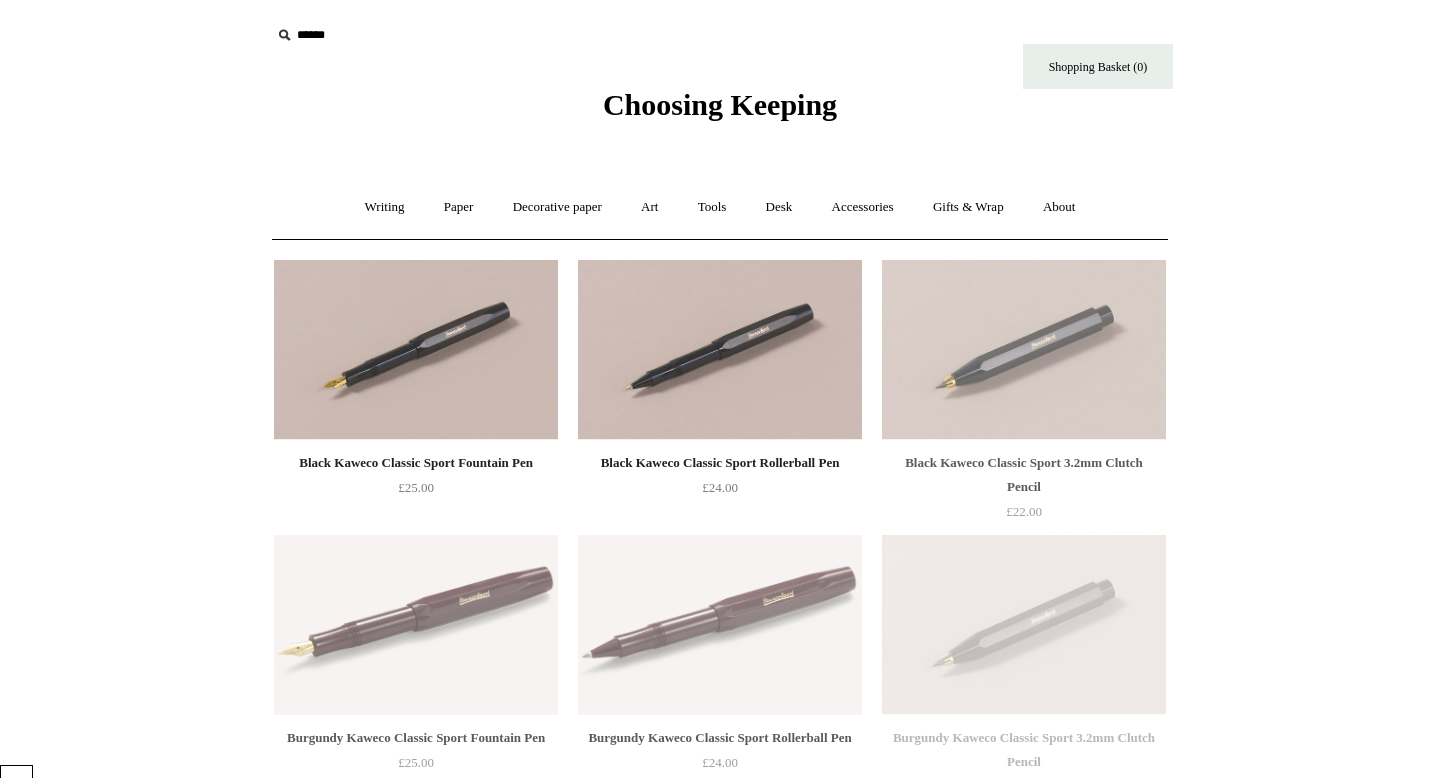 scroll, scrollTop: 0, scrollLeft: 0, axis: both 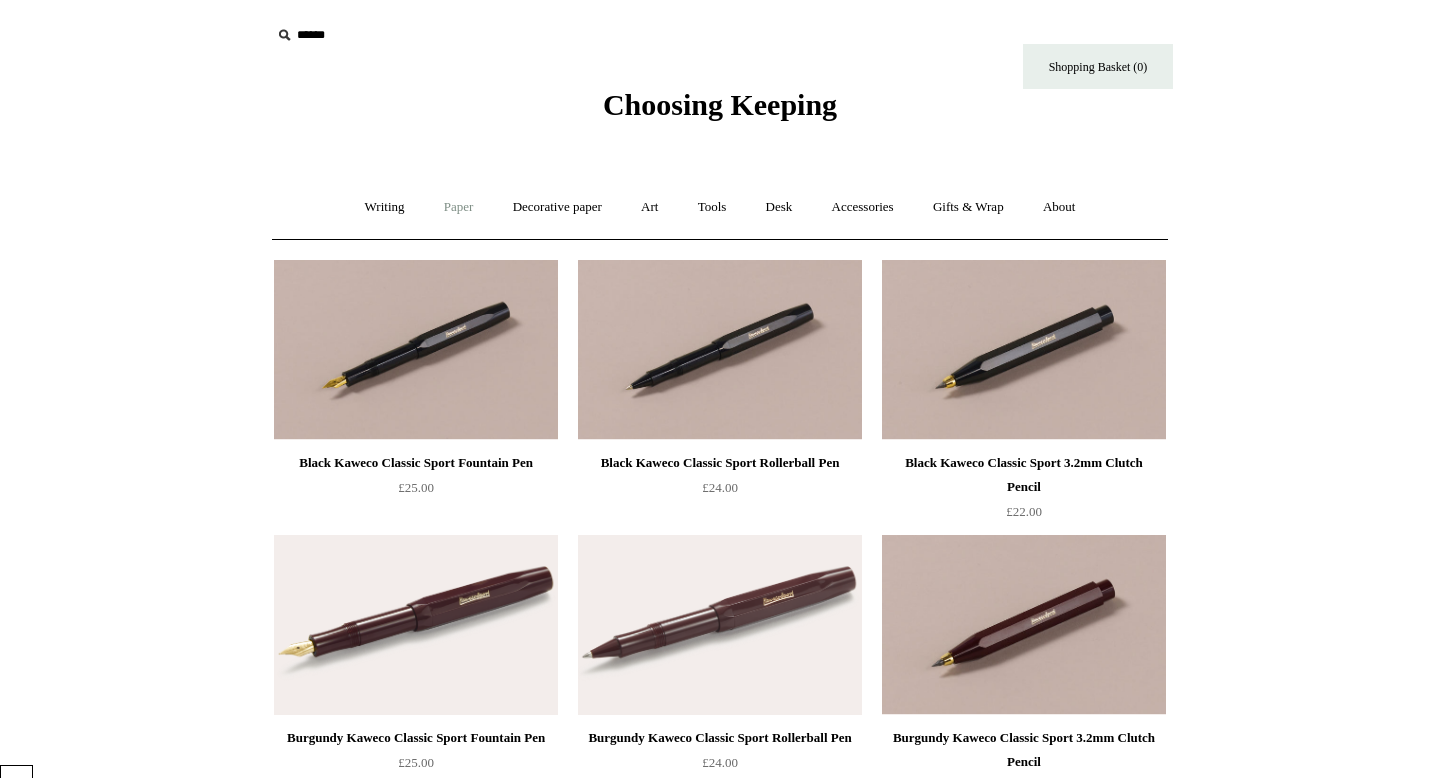 click on "Paper +" at bounding box center [459, 207] 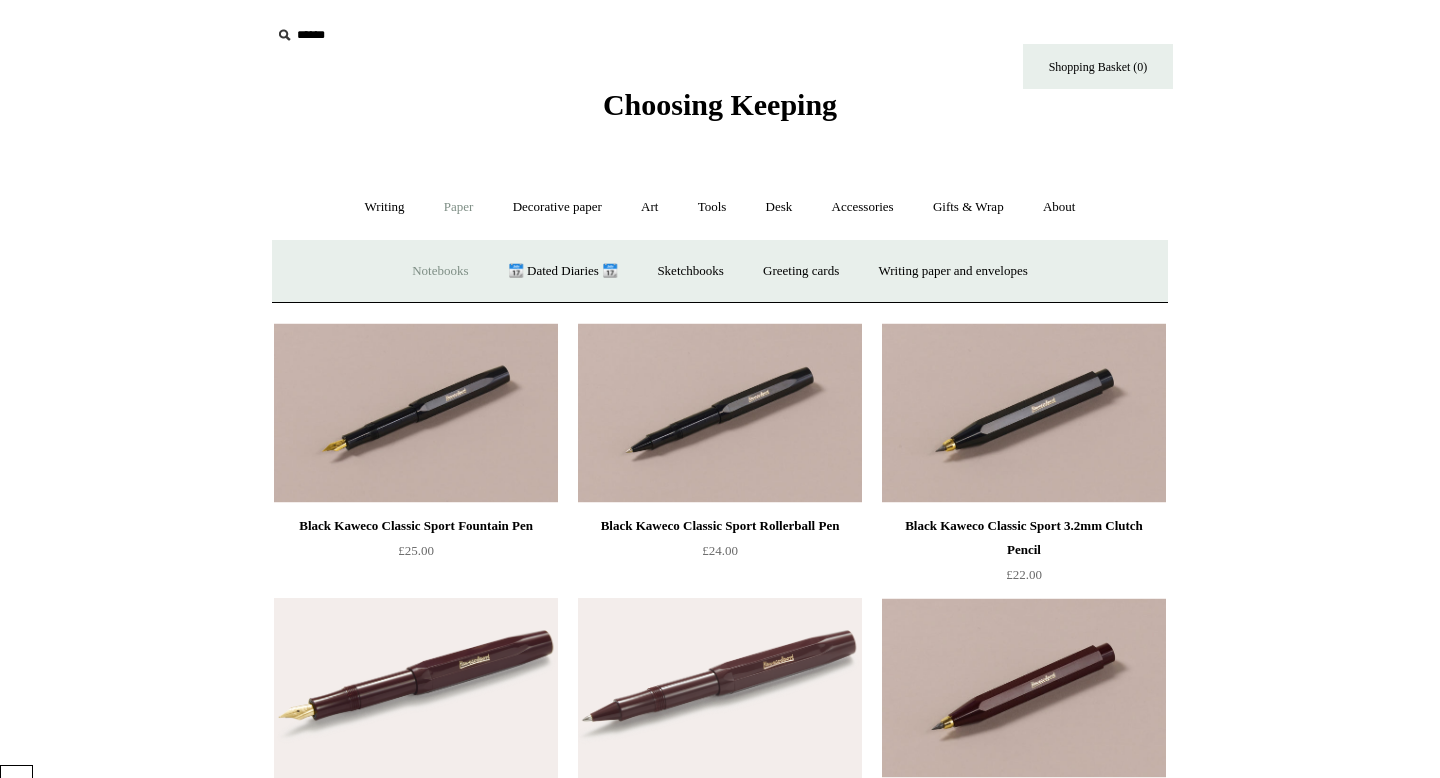 click on "Notebooks +" at bounding box center [440, 271] 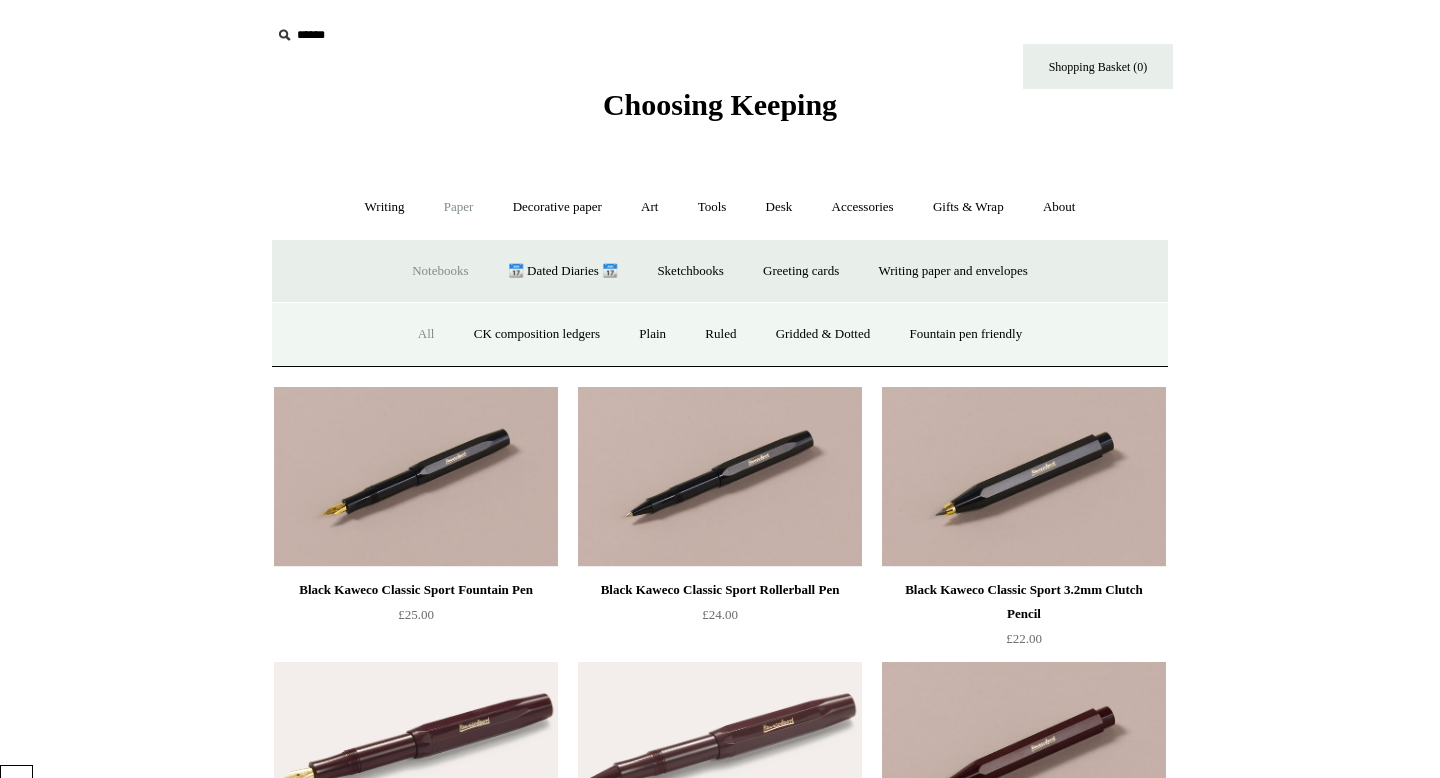 click on "All" at bounding box center [426, 334] 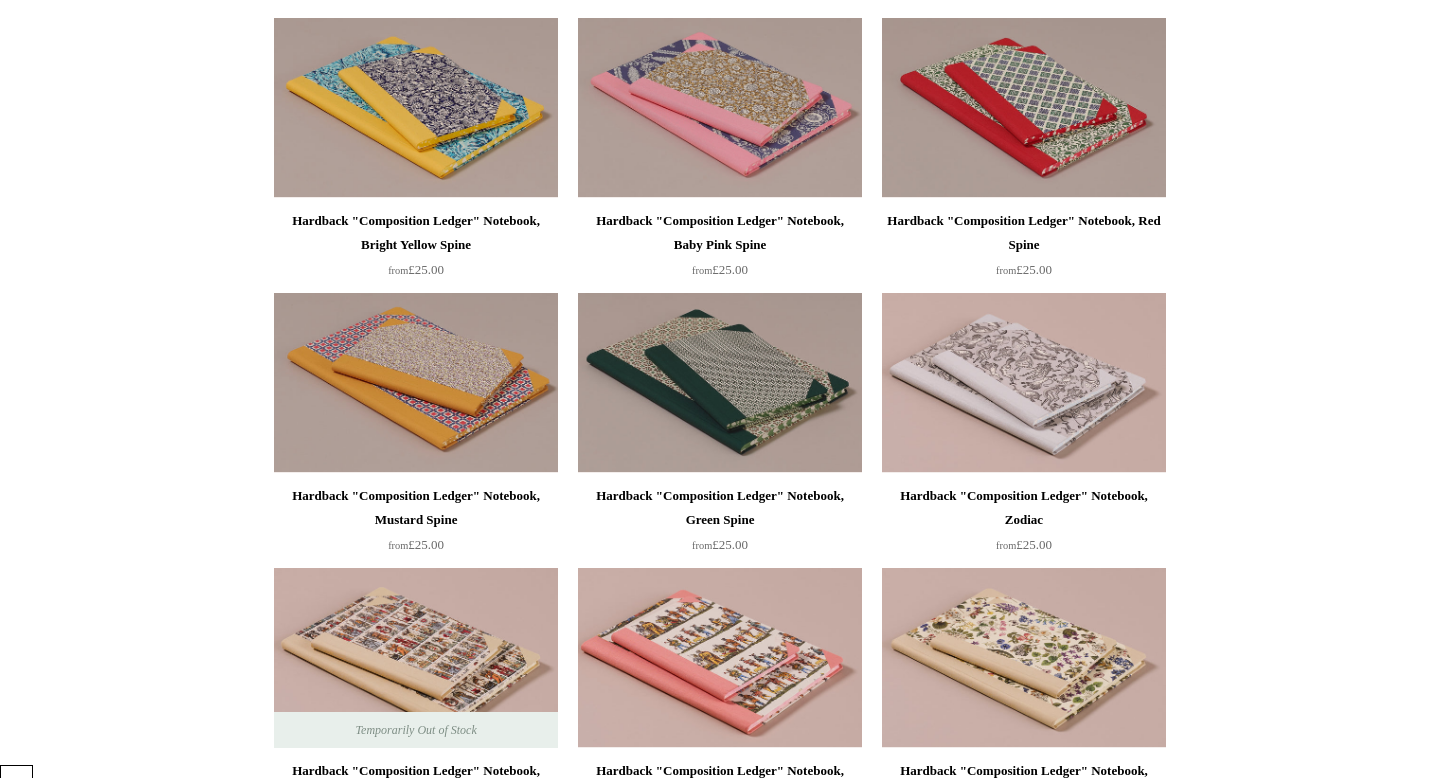 scroll, scrollTop: 0, scrollLeft: 0, axis: both 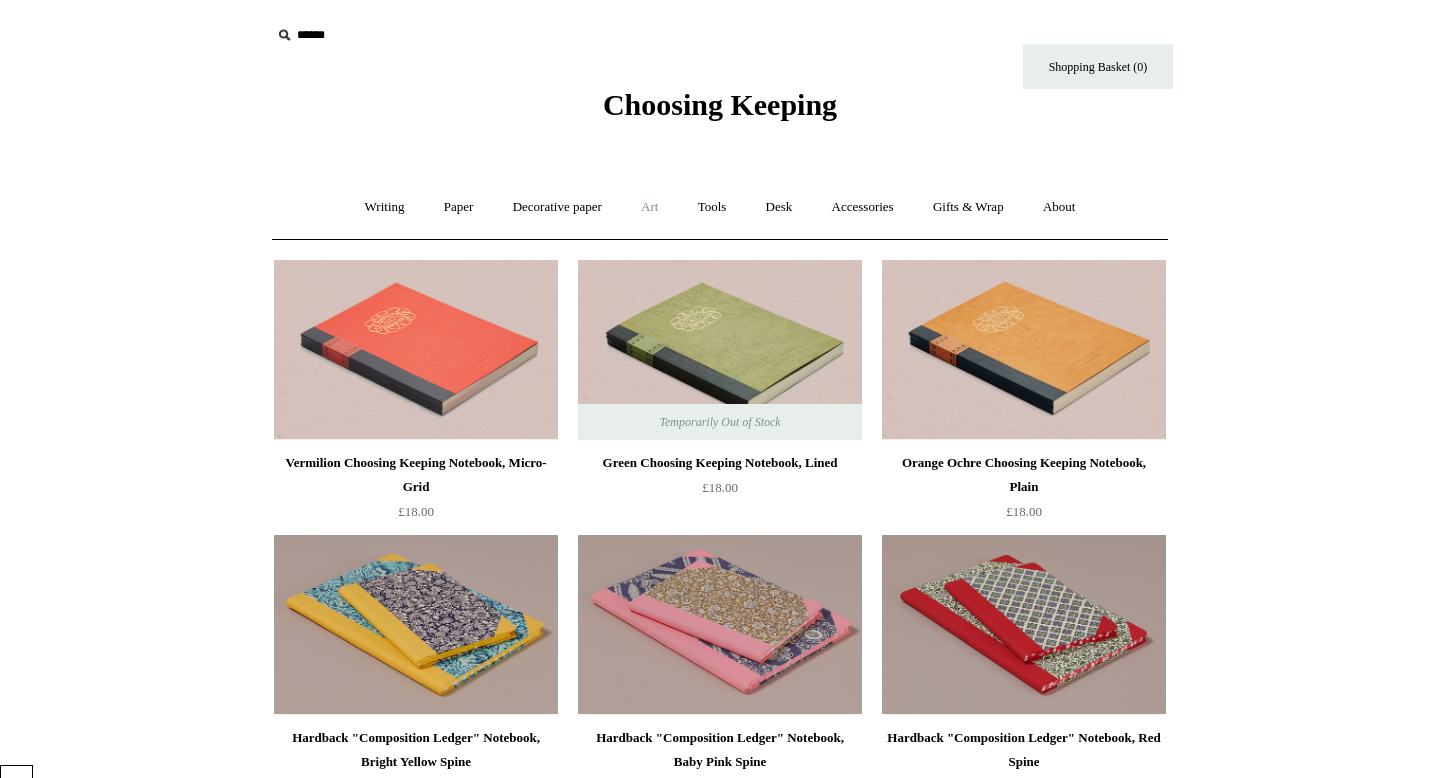 click on "Art +" at bounding box center [649, 207] 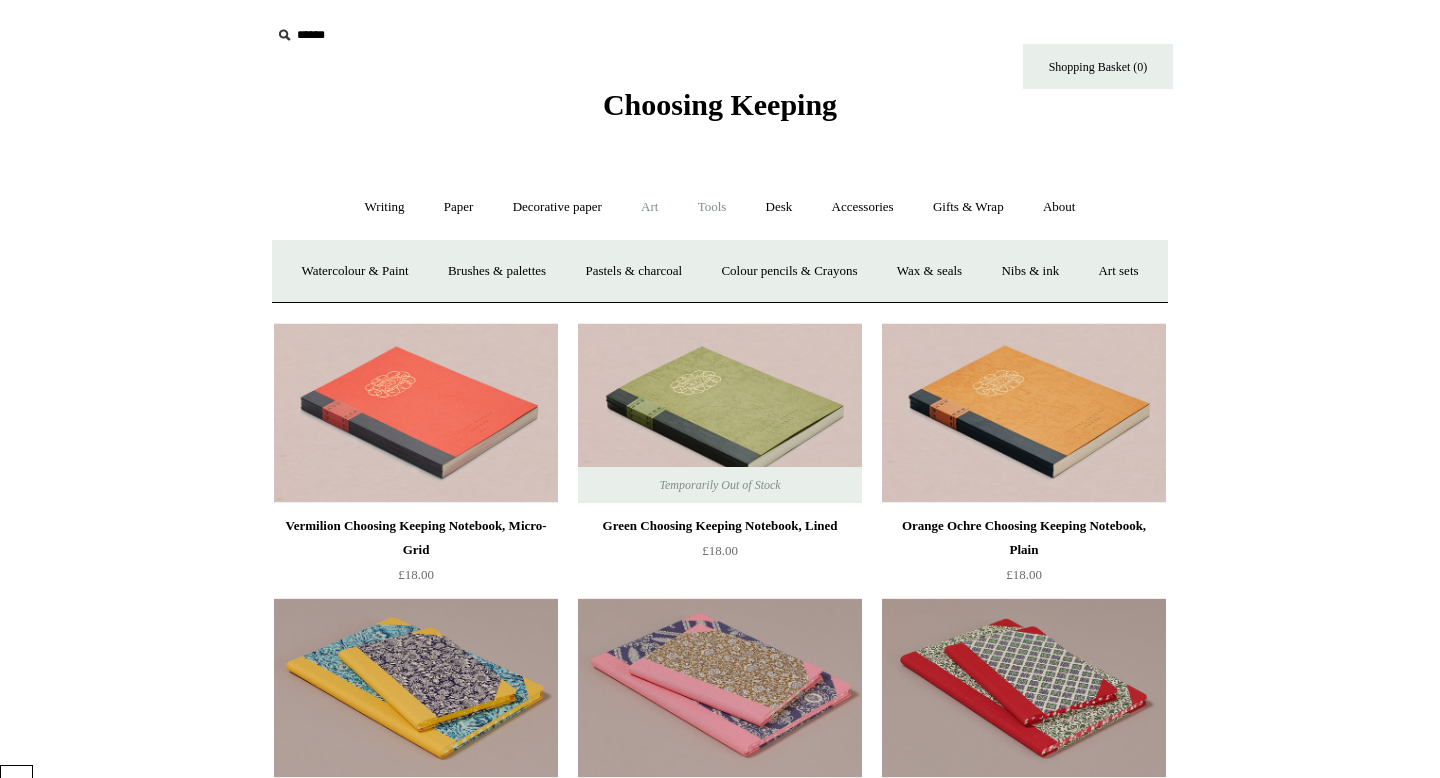 click on "Tools +" at bounding box center [712, 207] 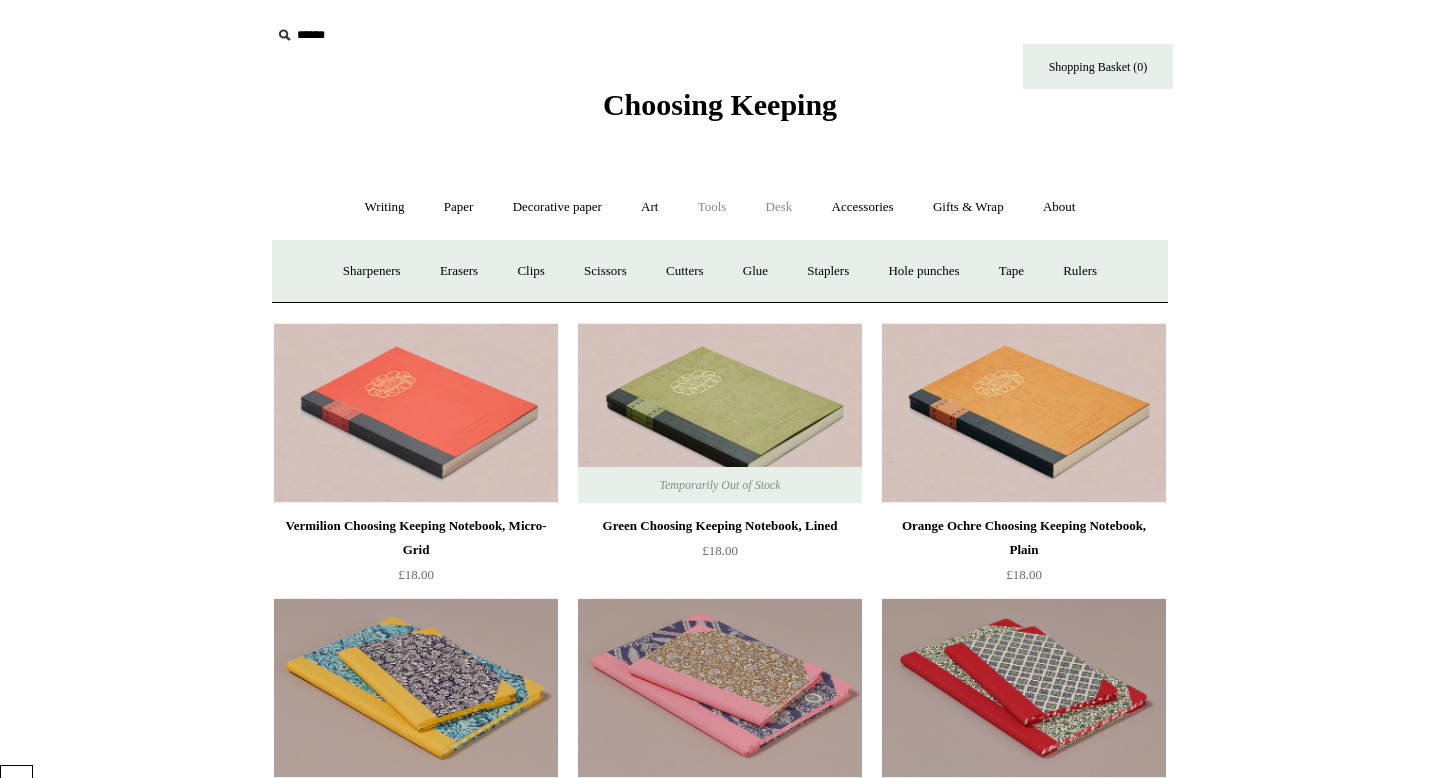click on "Desk +" at bounding box center [779, 207] 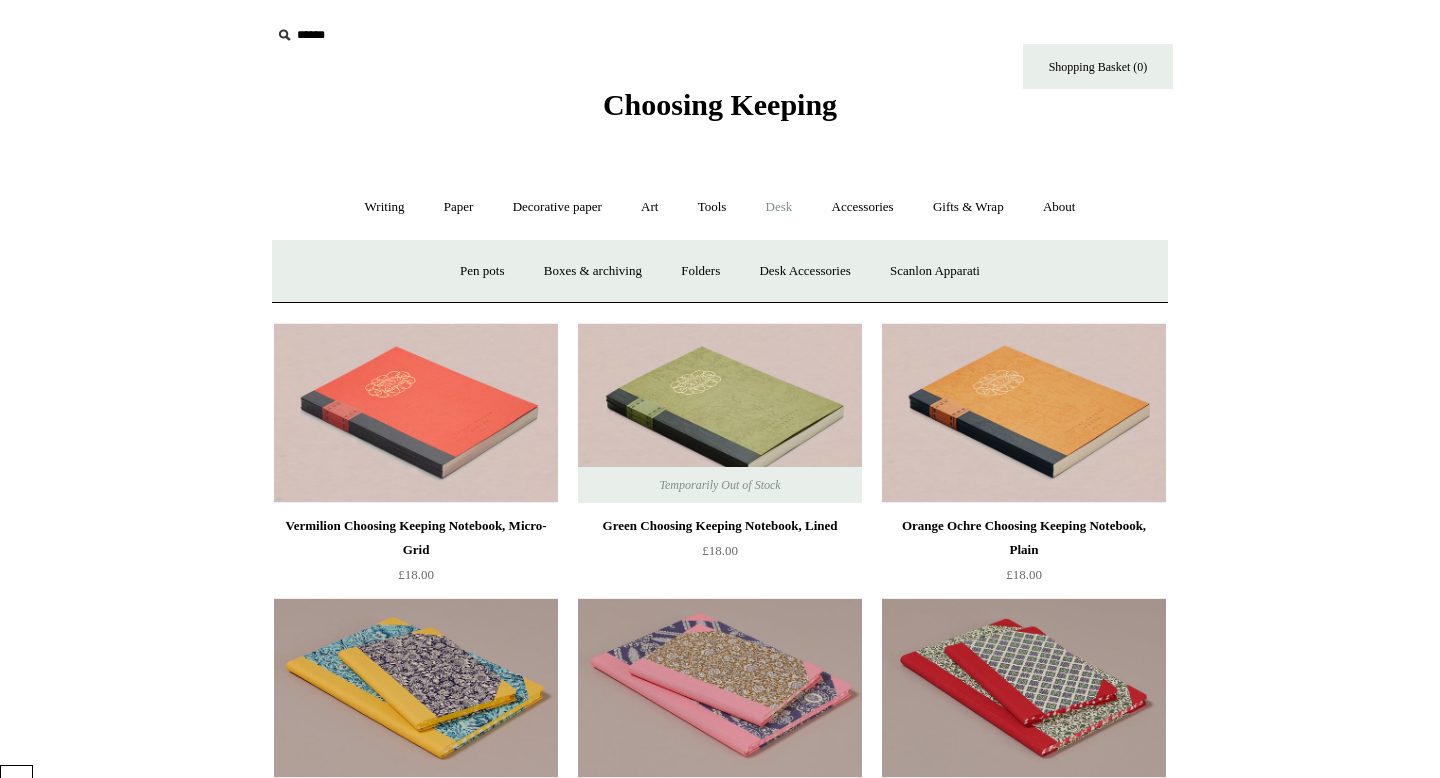 click on "Desk -" at bounding box center (779, 207) 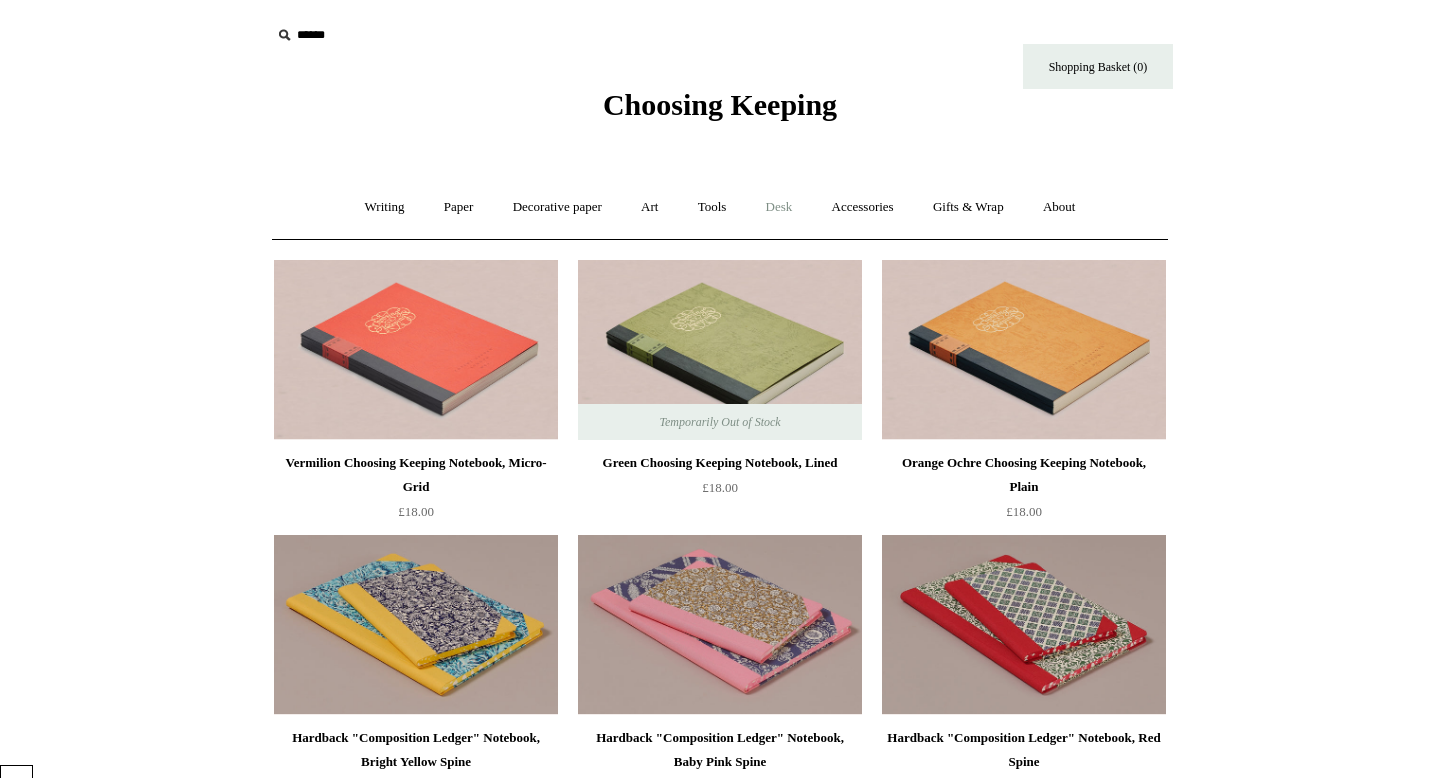 click on "Desk +" at bounding box center [779, 207] 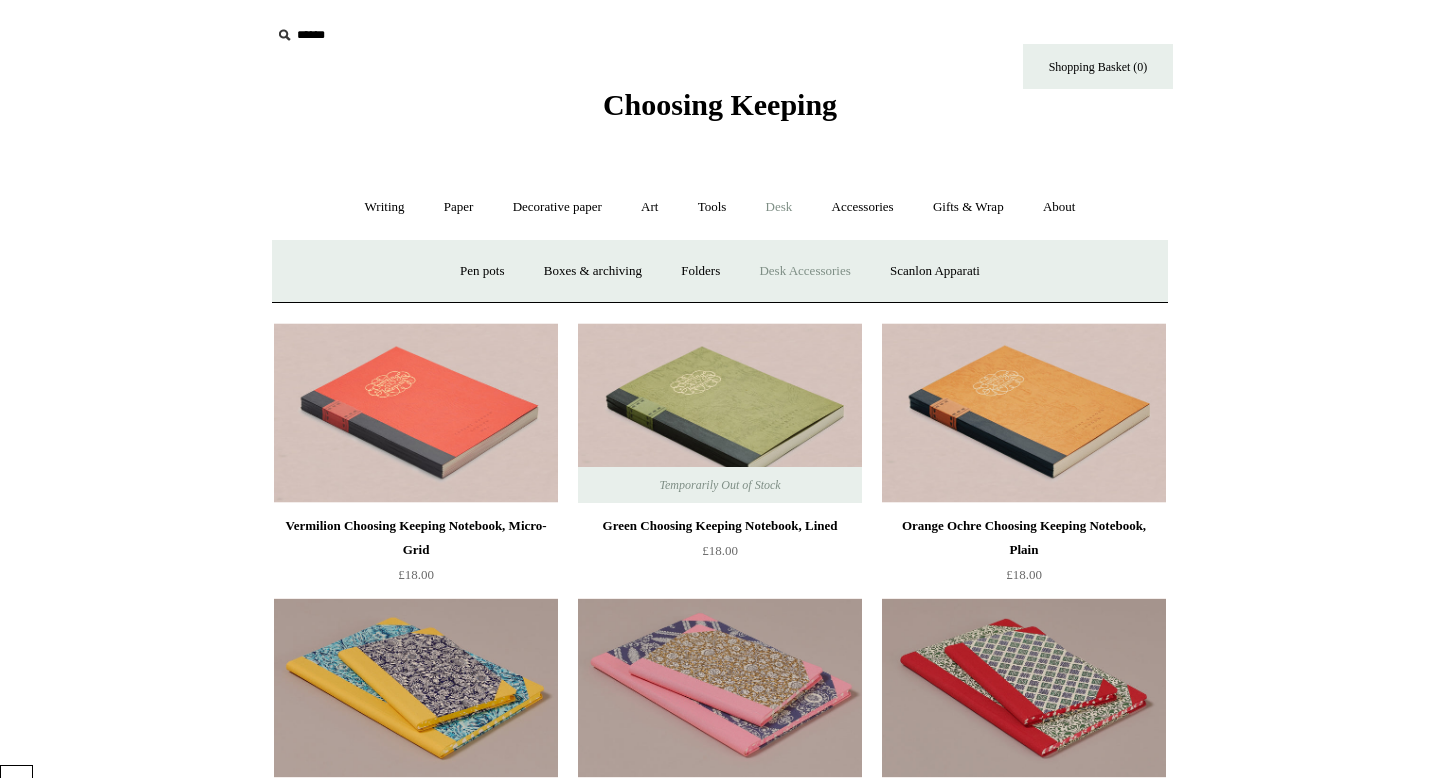 click on "Desk Accessories" at bounding box center [804, 271] 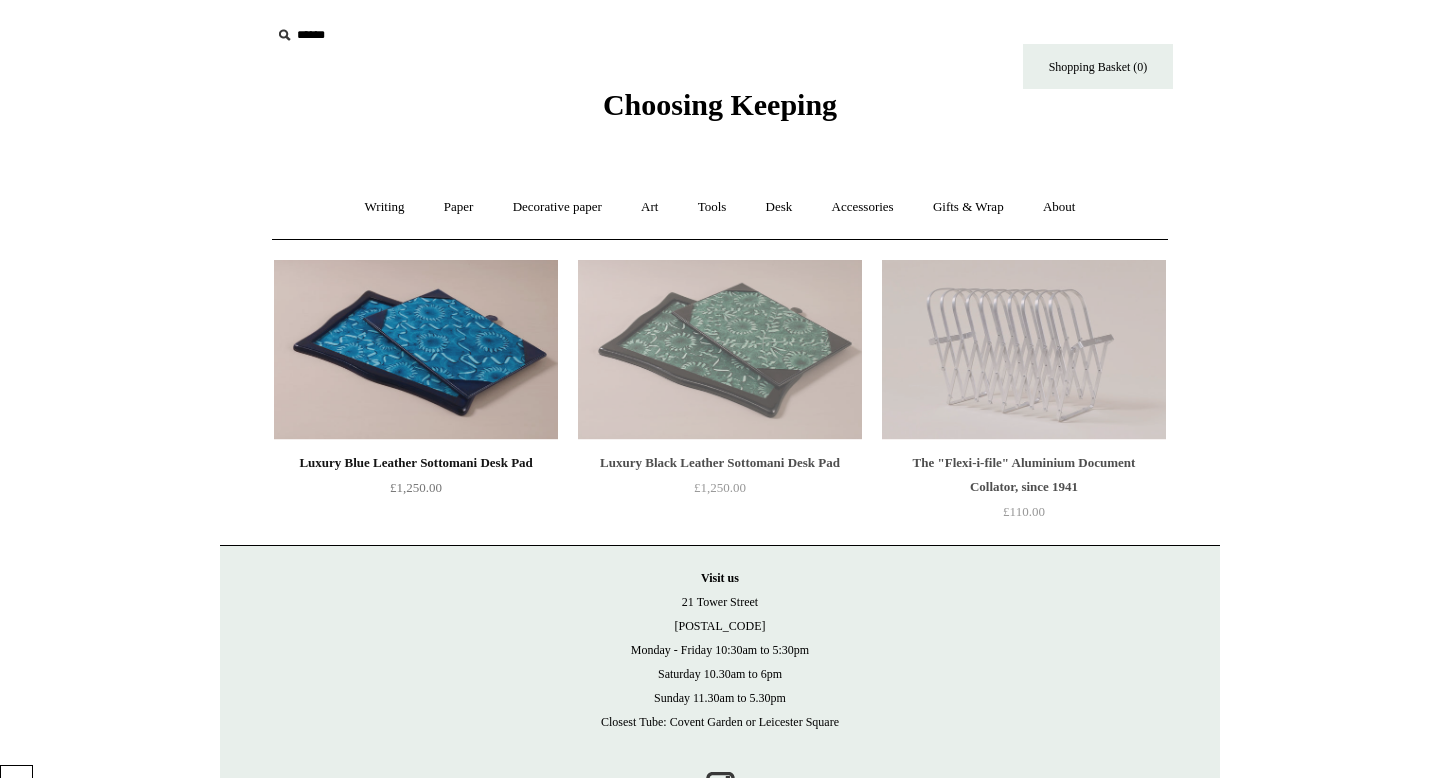 scroll, scrollTop: 0, scrollLeft: 0, axis: both 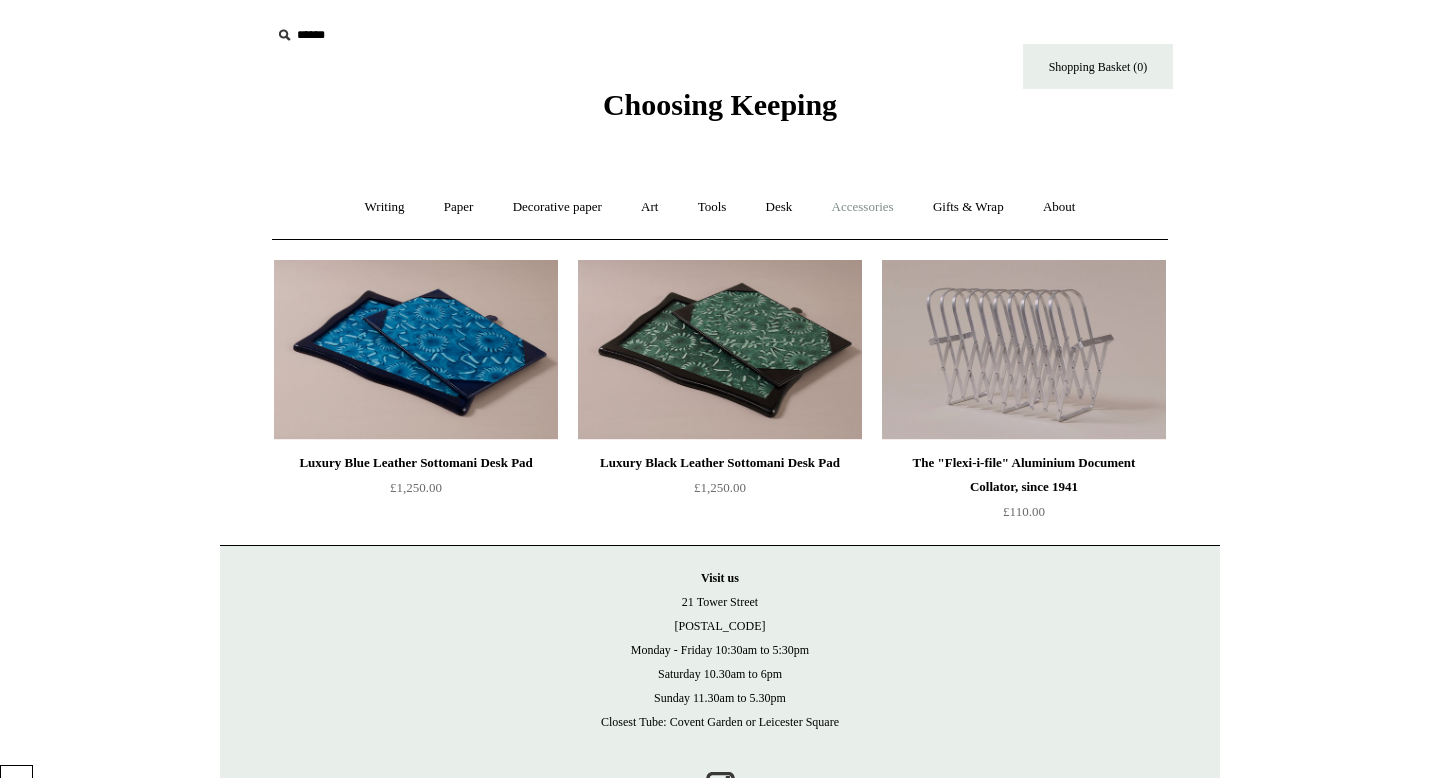 click on "Accessories +" at bounding box center (863, 207) 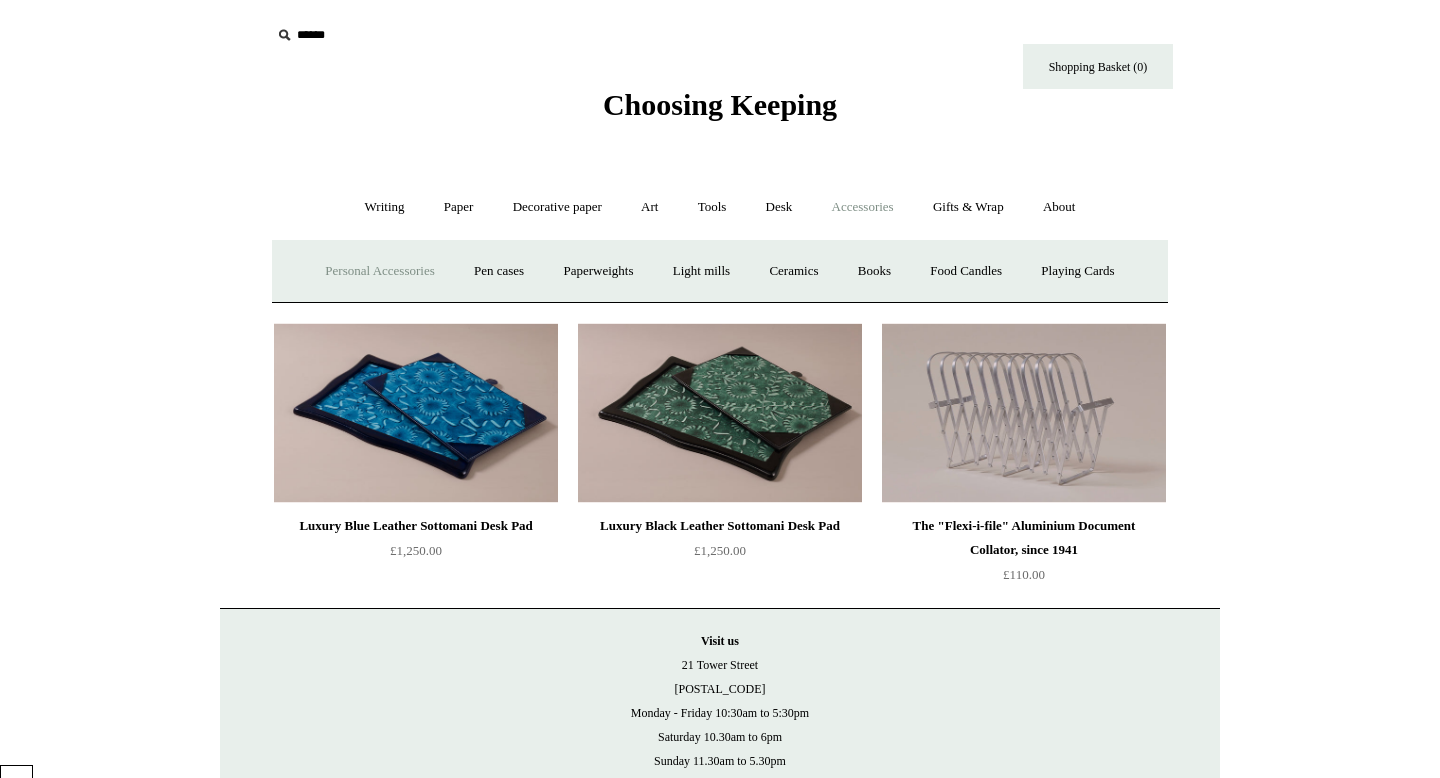 click on "Personal Accessories +" at bounding box center [379, 271] 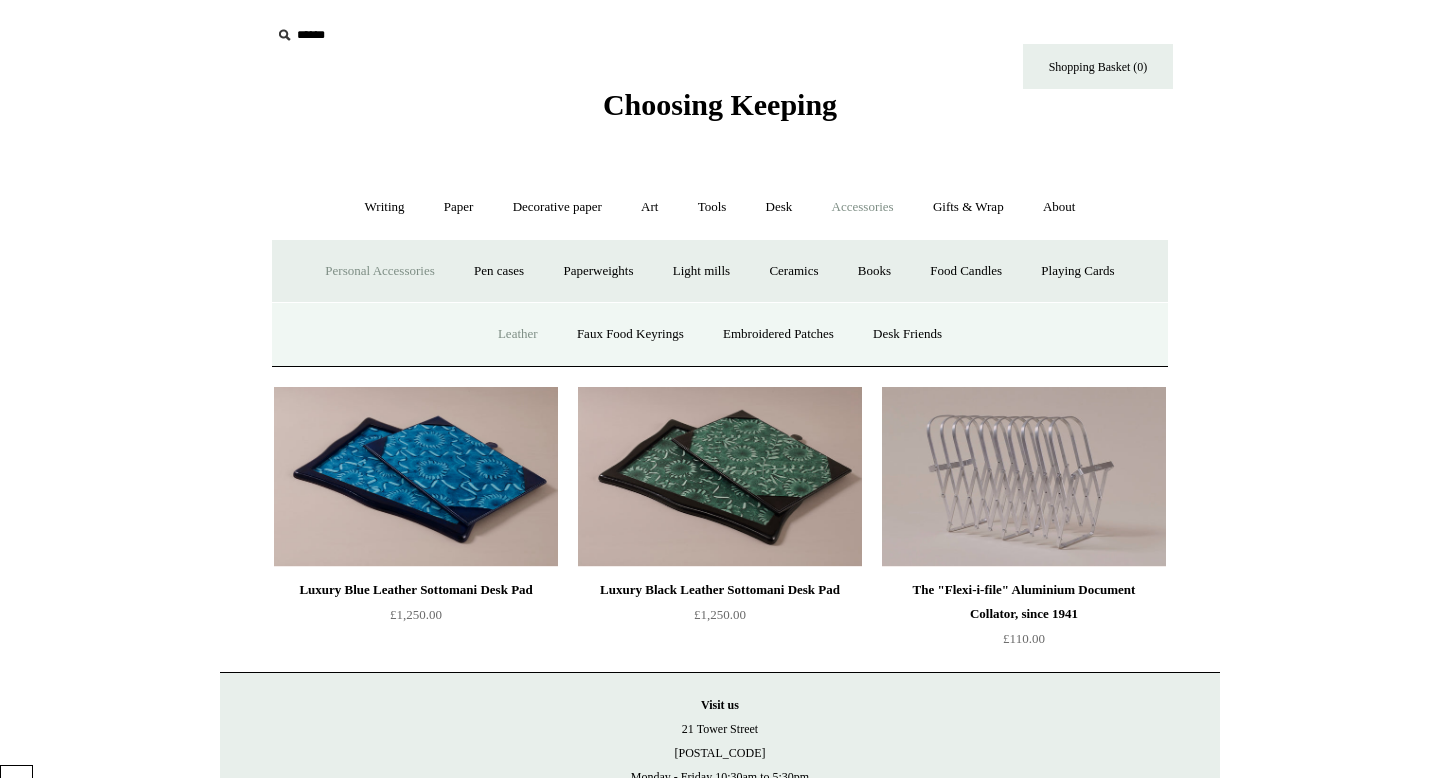 click on "Leather" at bounding box center (518, 334) 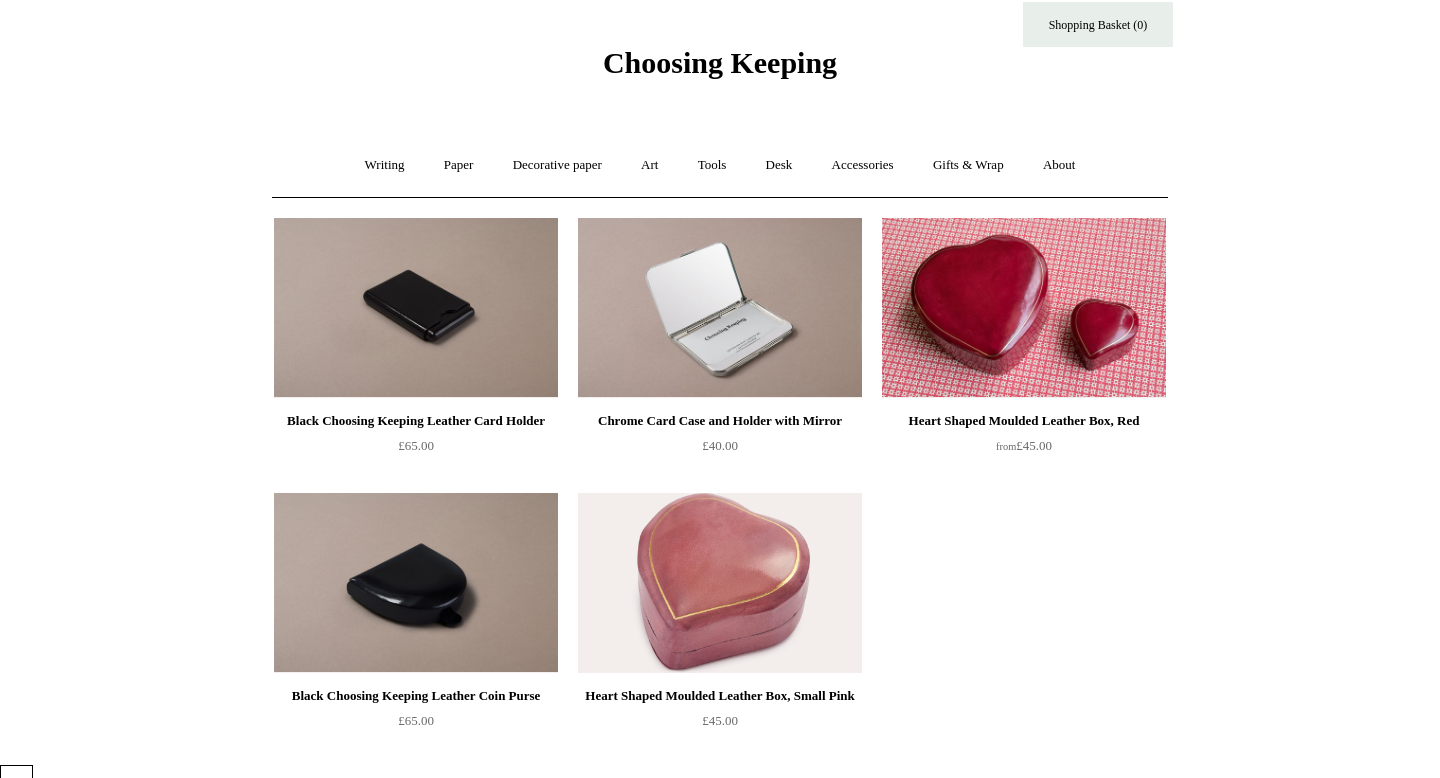 scroll, scrollTop: 0, scrollLeft: 0, axis: both 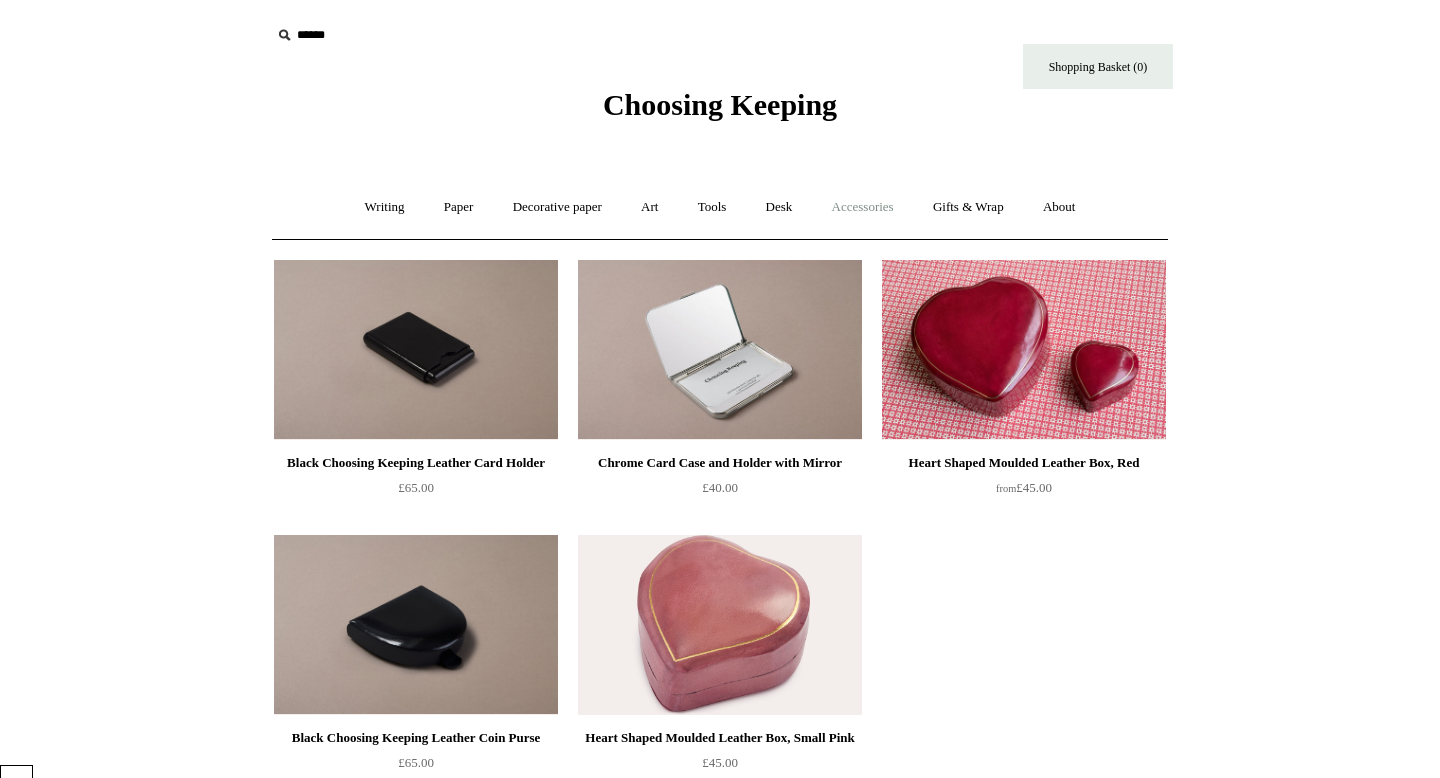 click on "Accessories +" at bounding box center [863, 207] 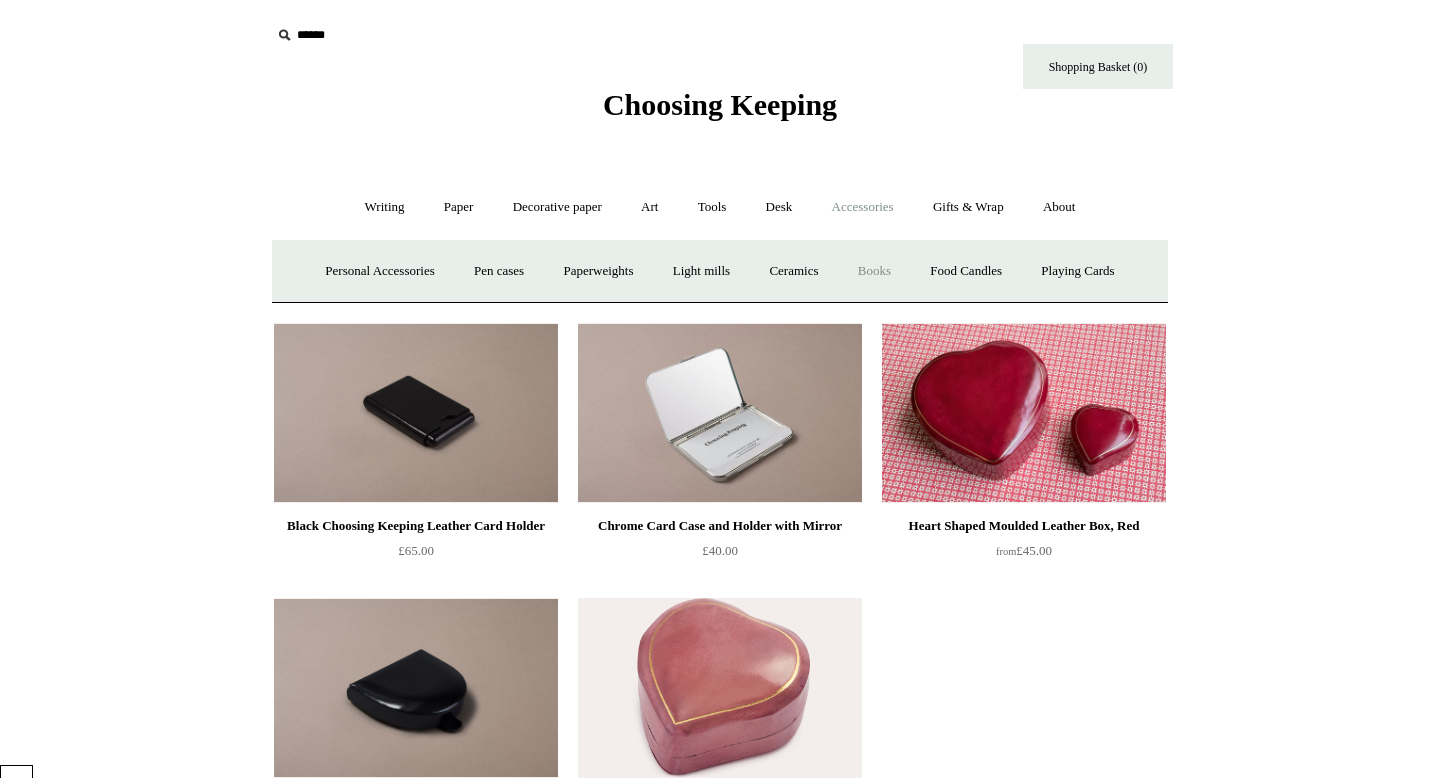 click on "Books" at bounding box center [874, 271] 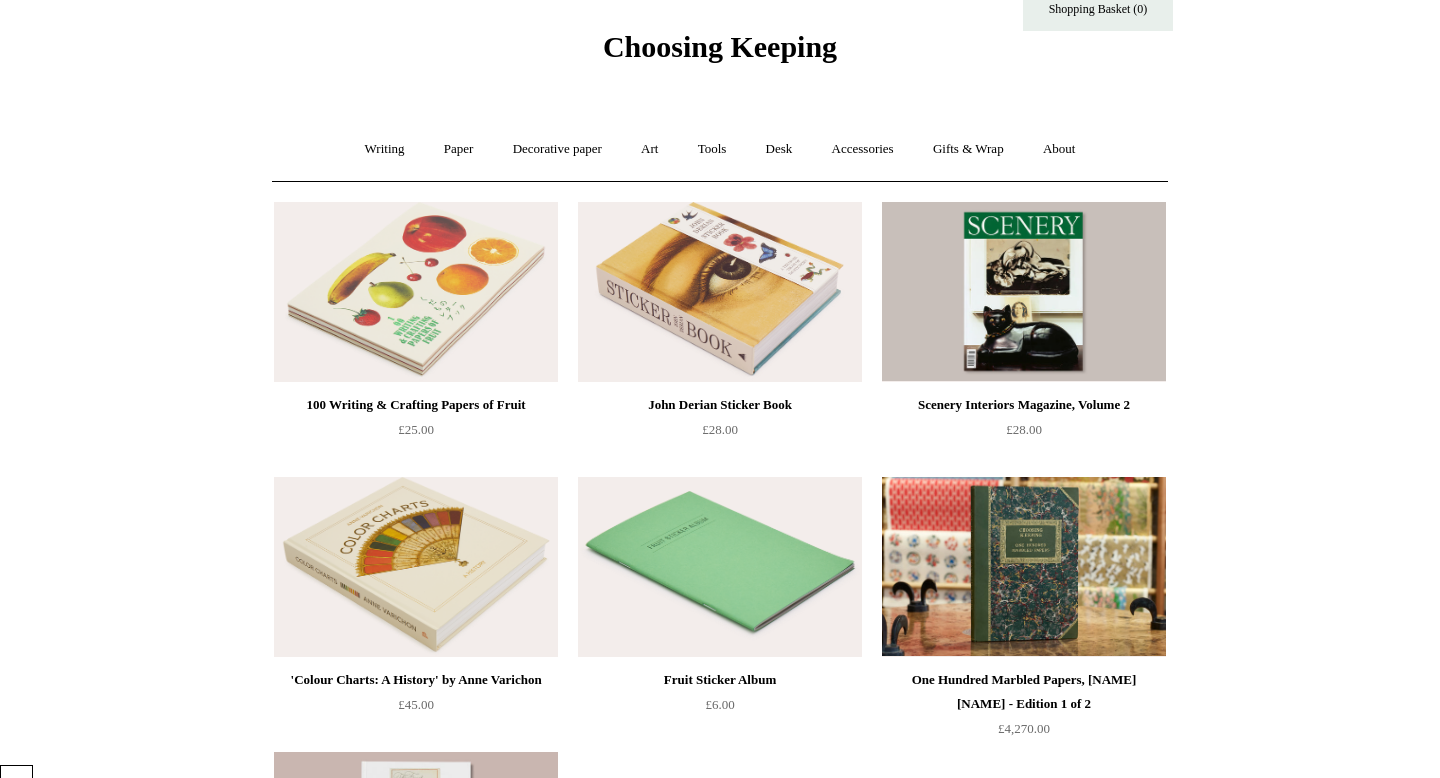 scroll, scrollTop: 0, scrollLeft: 0, axis: both 